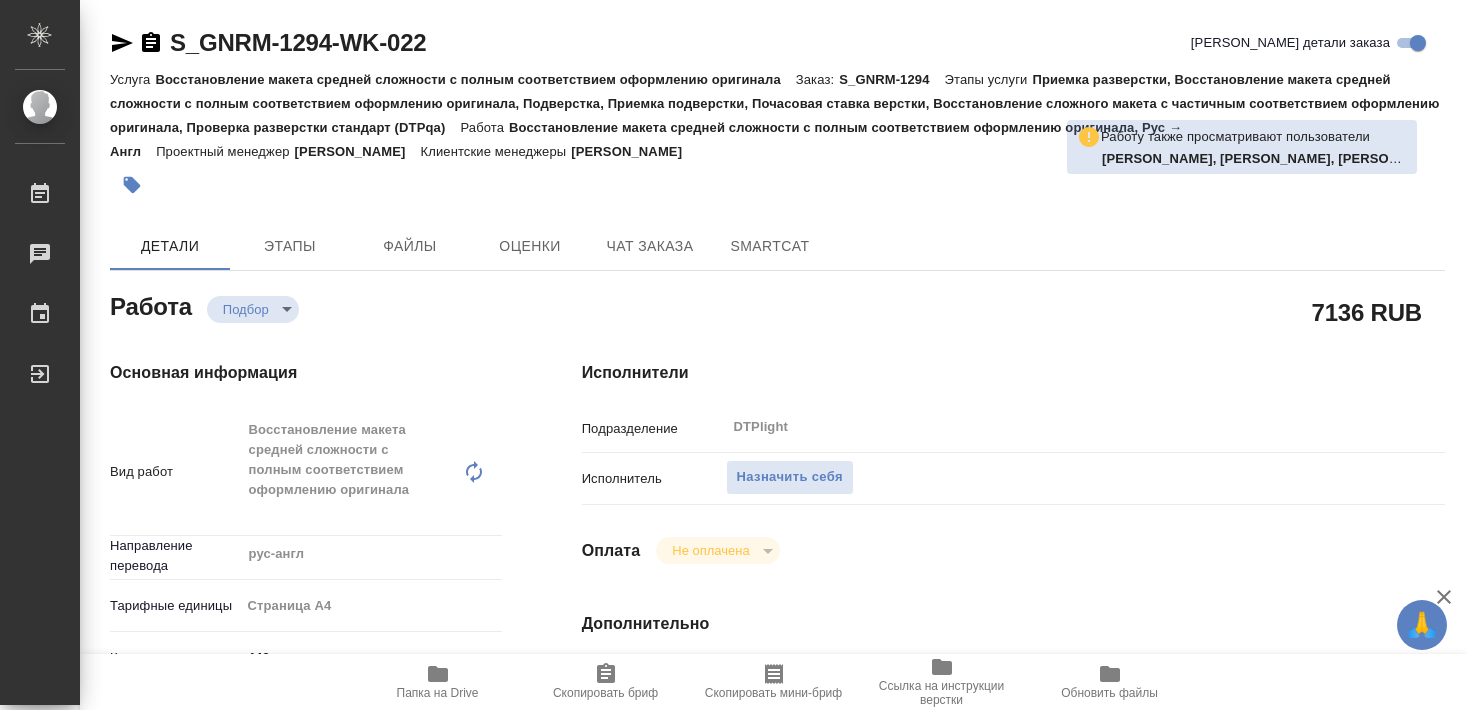 scroll, scrollTop: 0, scrollLeft: 0, axis: both 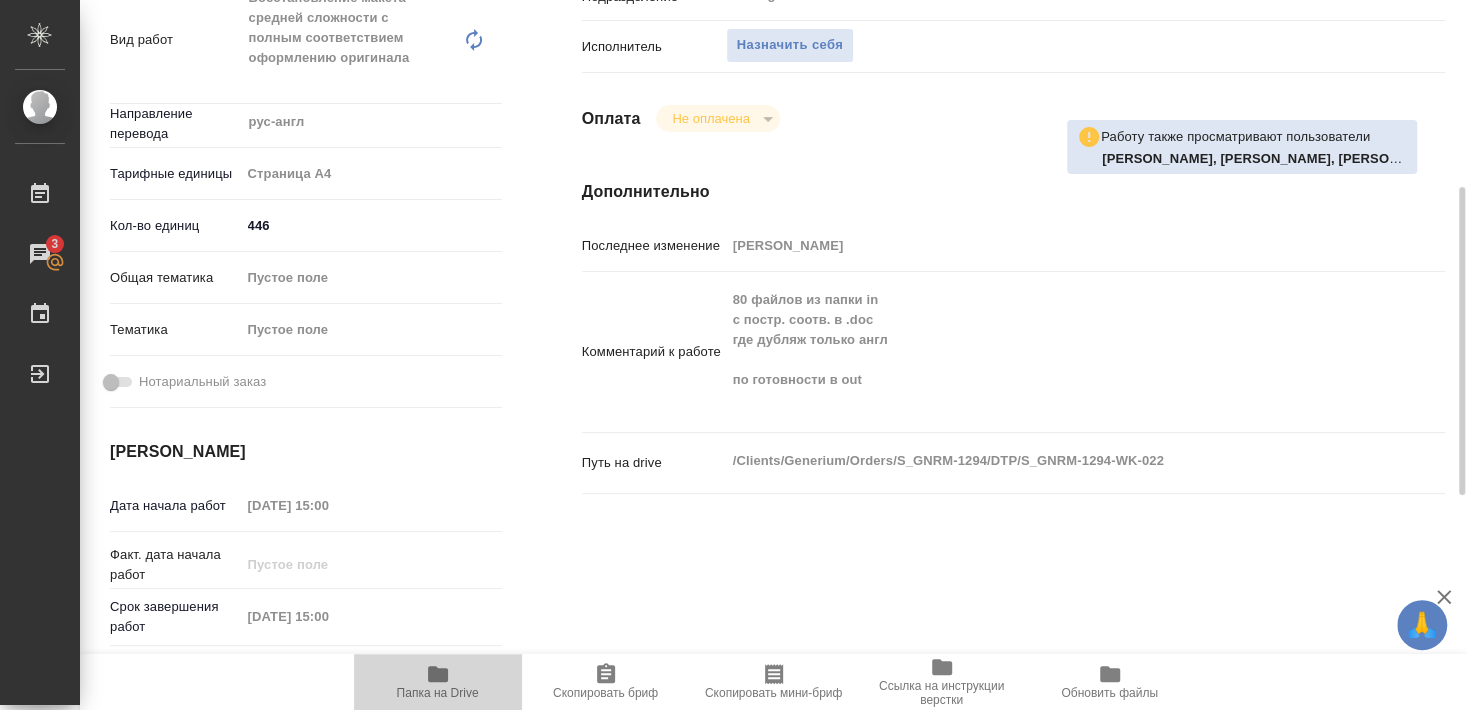 click 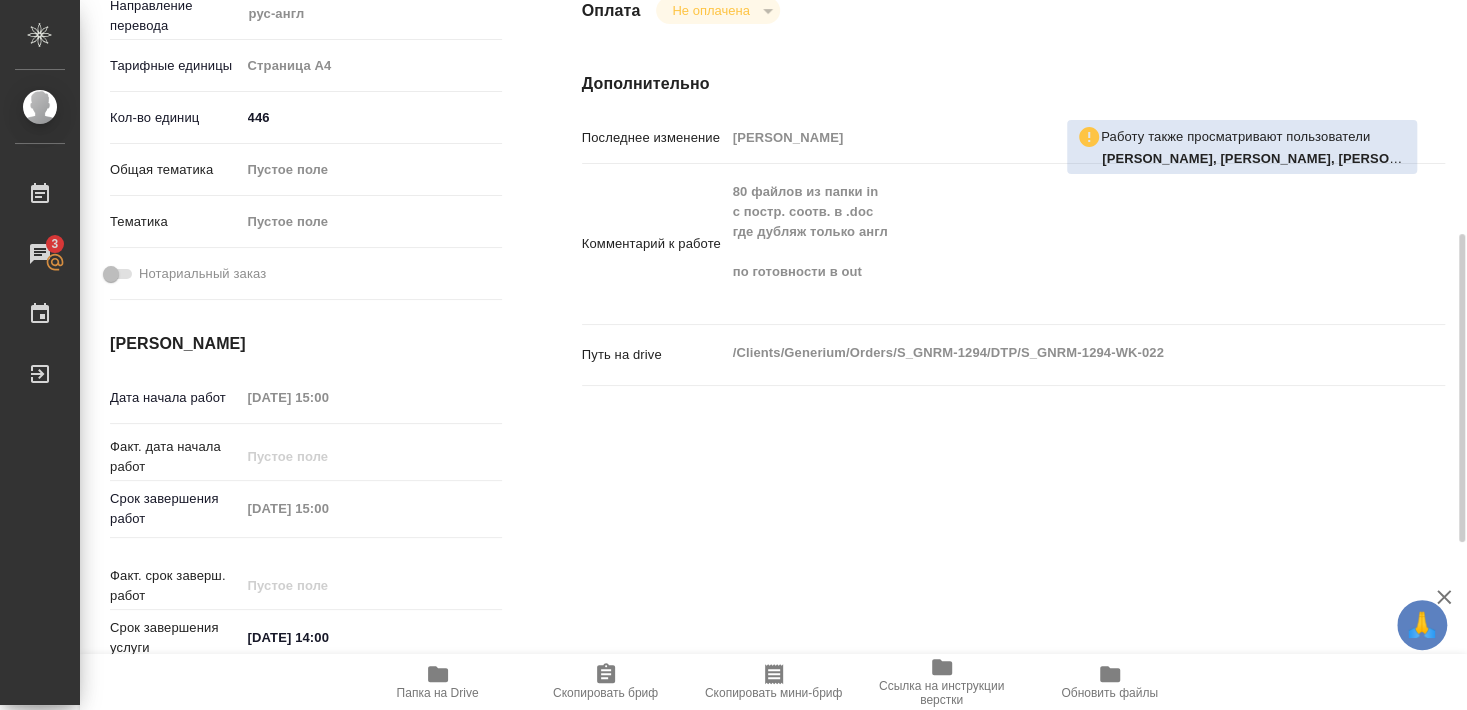 scroll, scrollTop: 108, scrollLeft: 0, axis: vertical 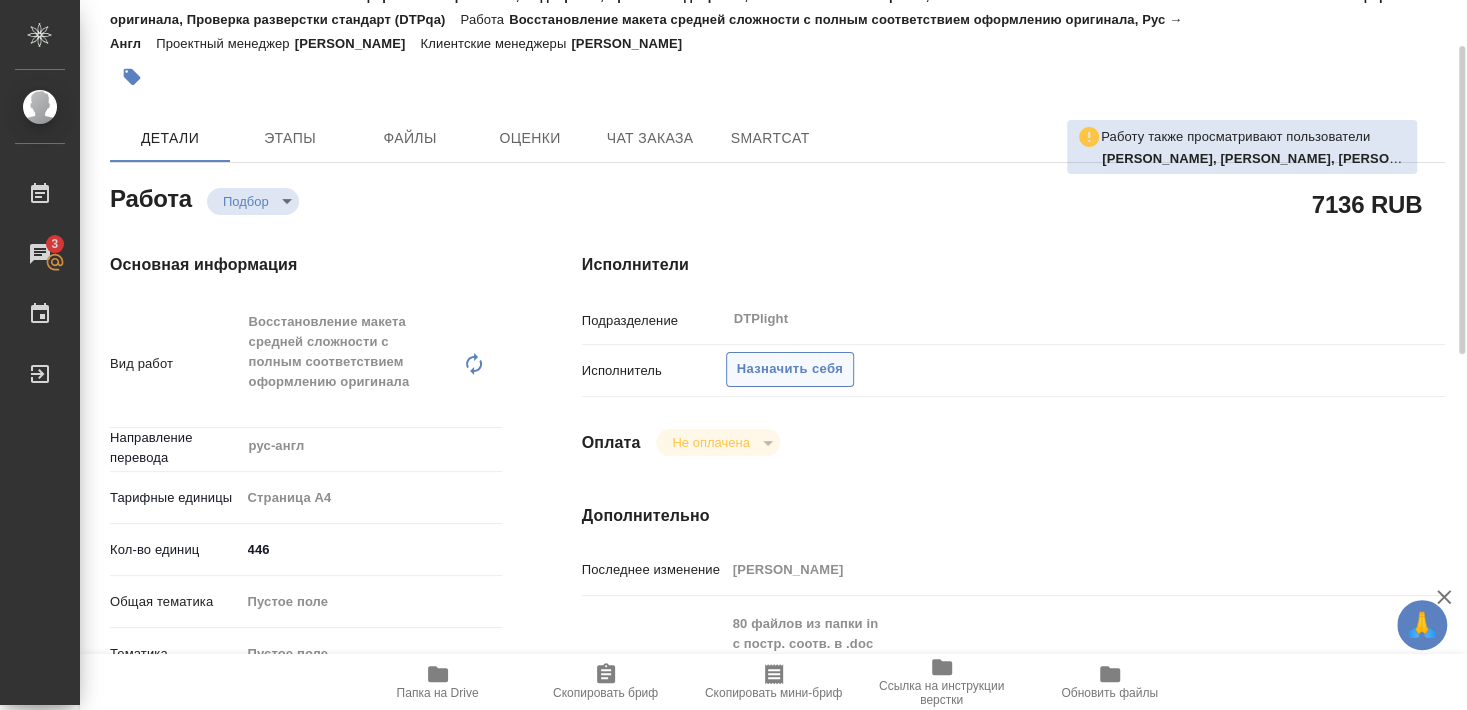 click on "Назначить себя" at bounding box center [790, 369] 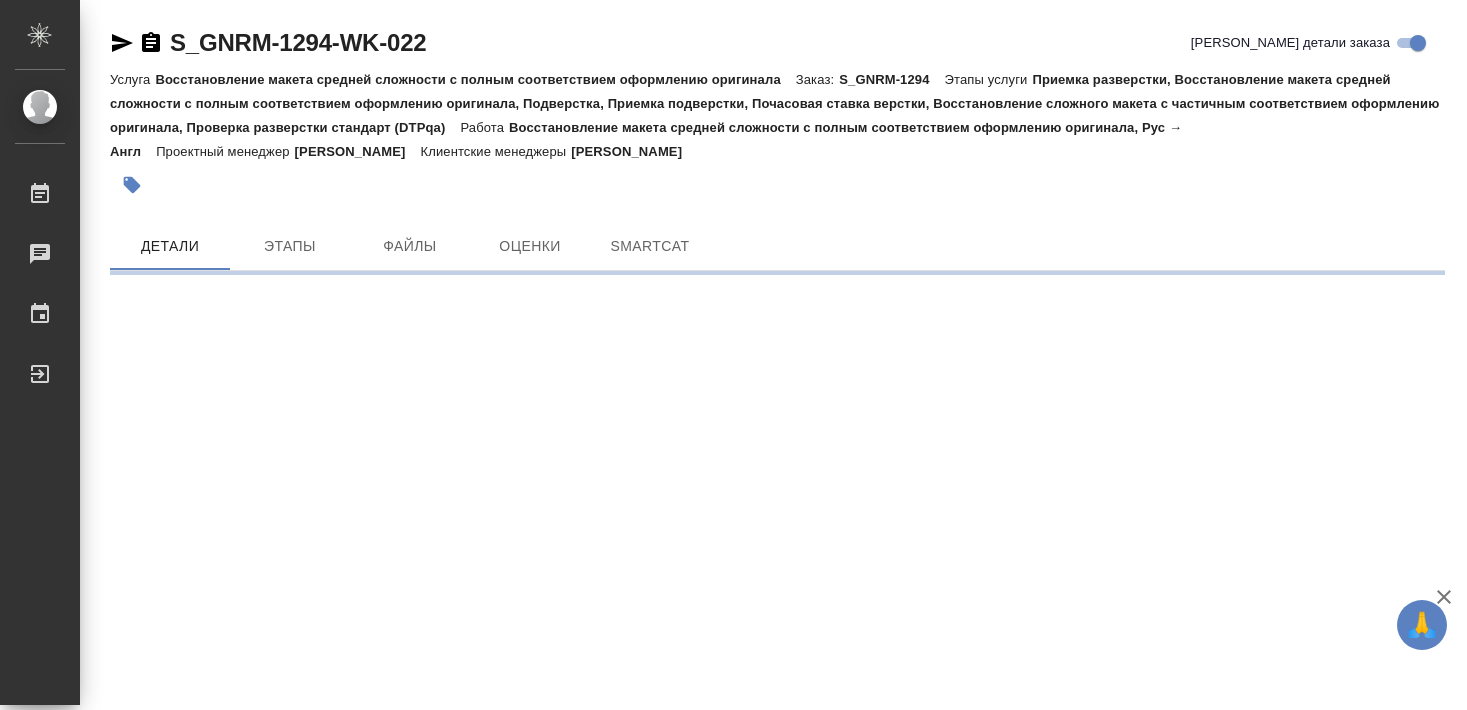 scroll, scrollTop: 0, scrollLeft: 0, axis: both 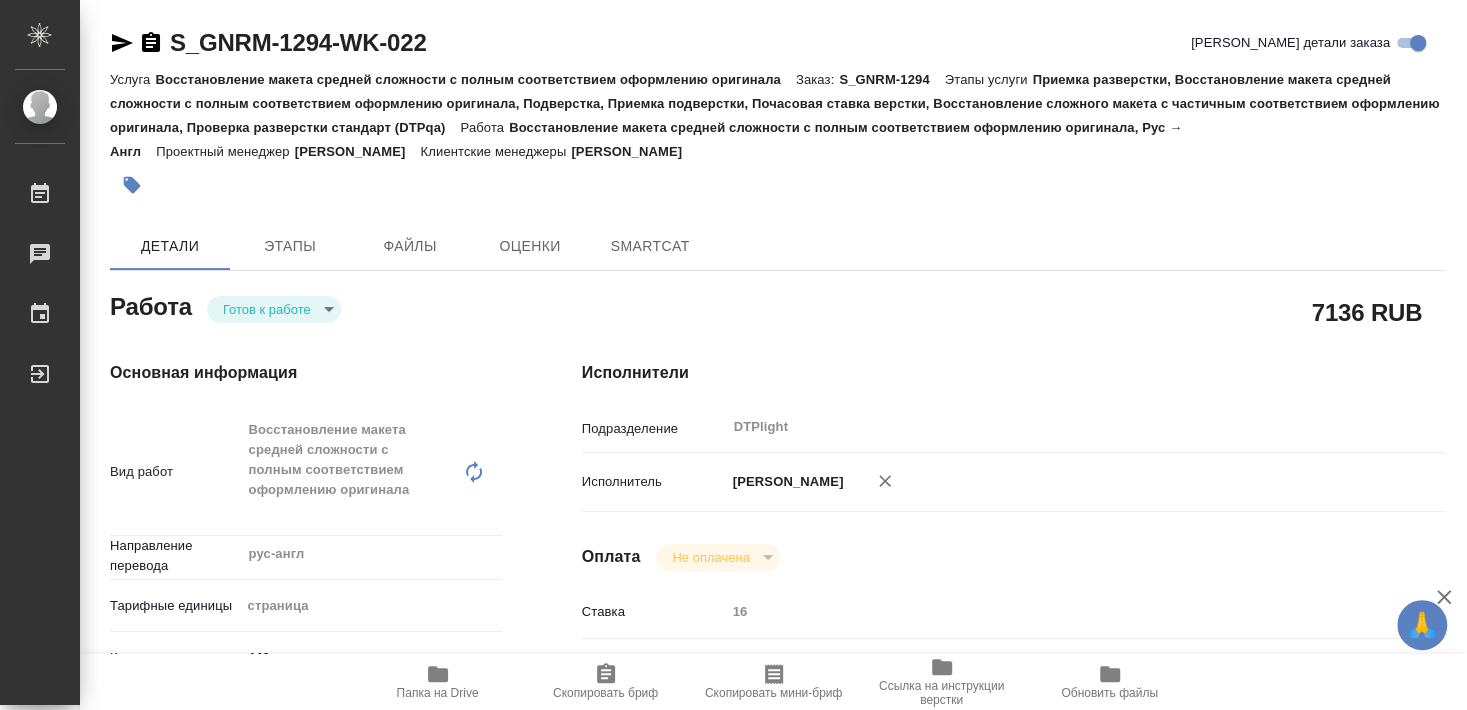 type on "x" 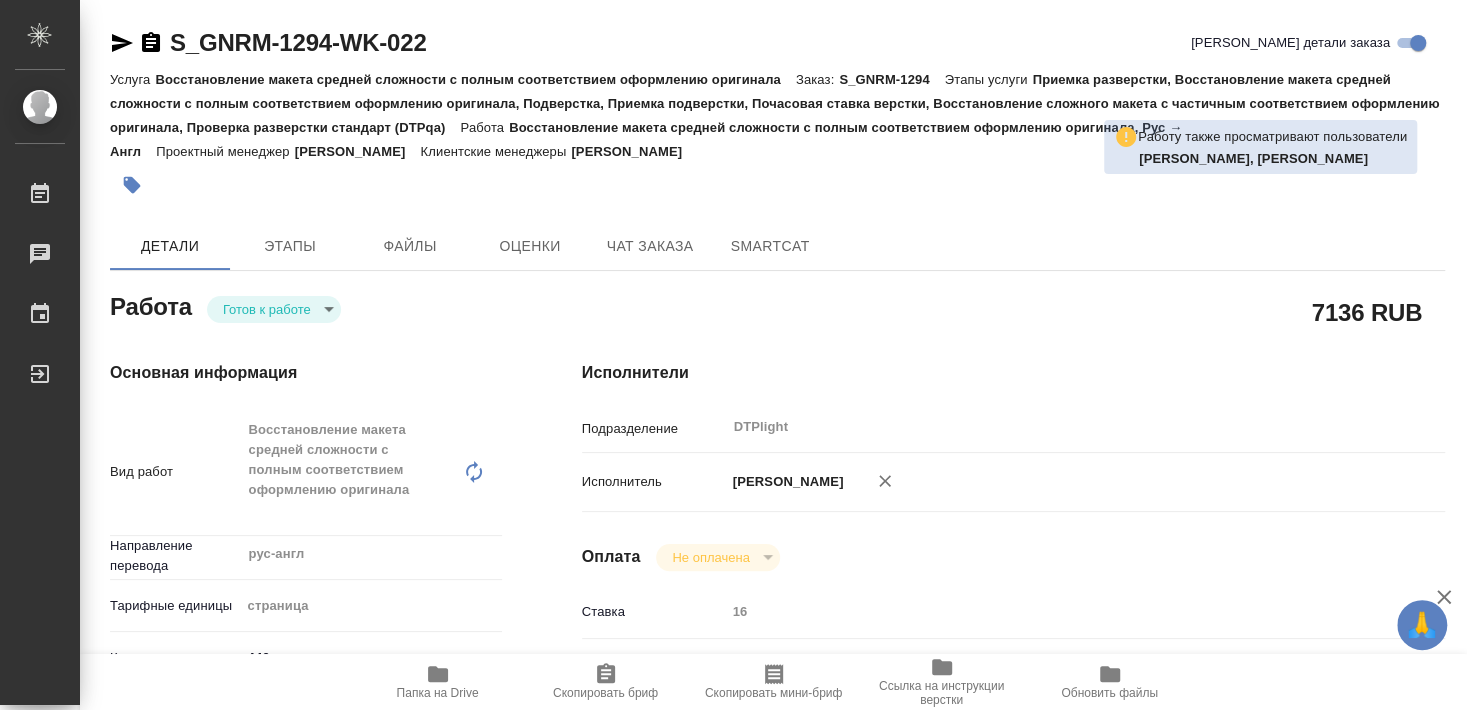 type on "x" 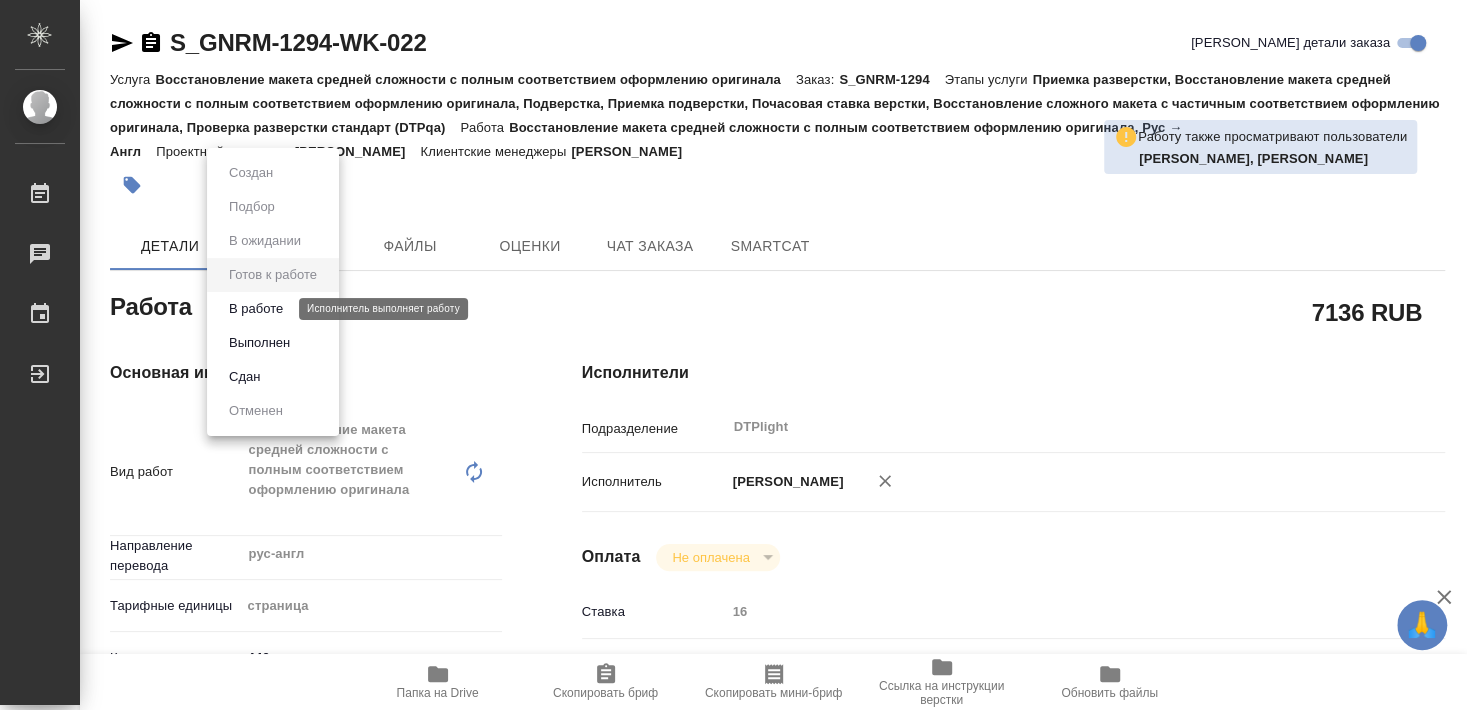 click on "В работе" at bounding box center [256, 309] 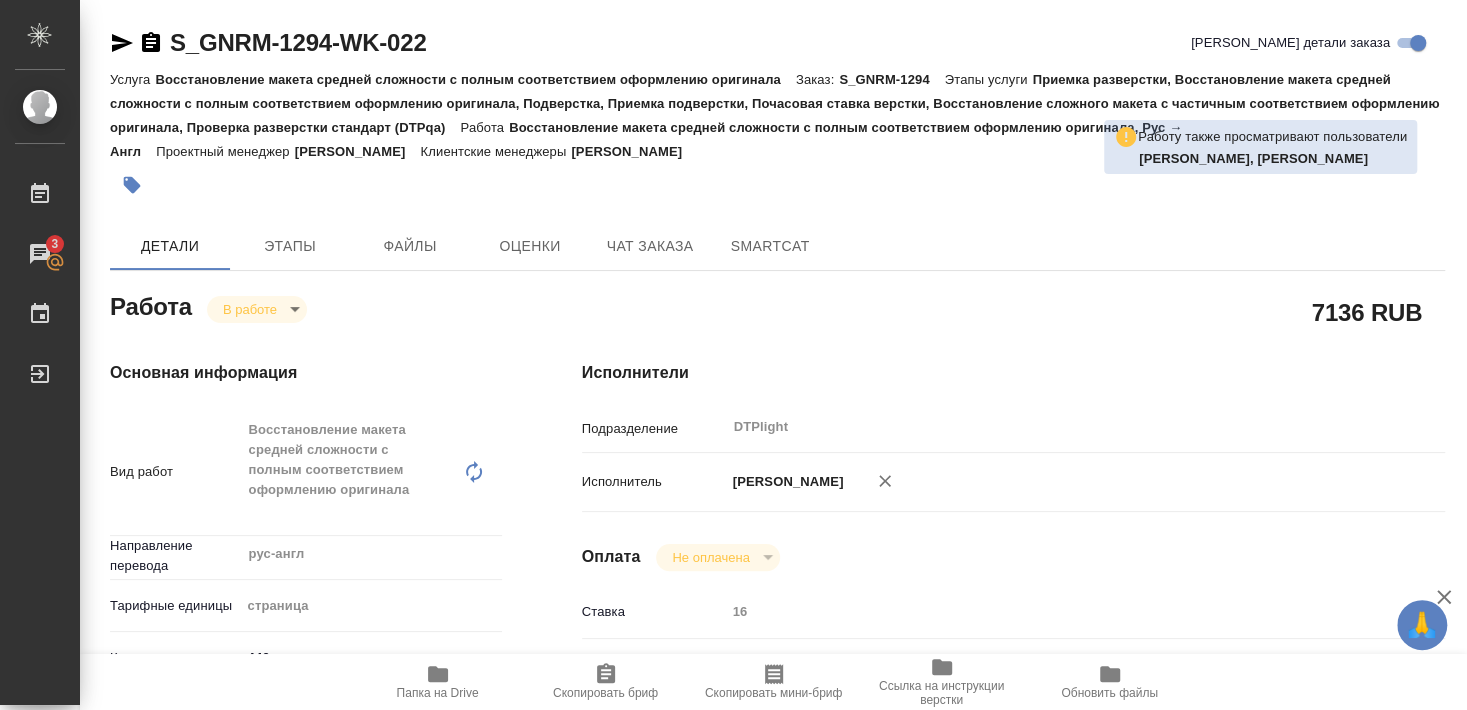type on "x" 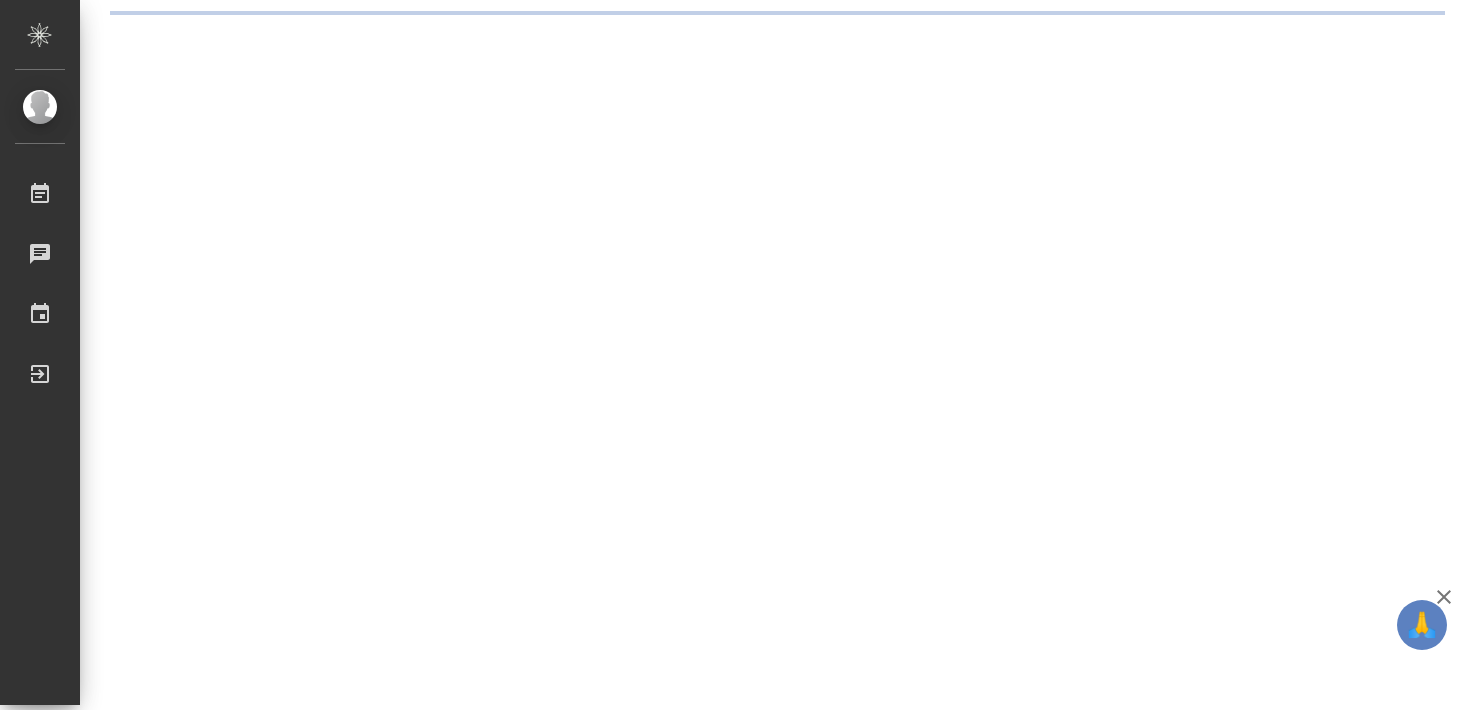 scroll, scrollTop: 0, scrollLeft: 0, axis: both 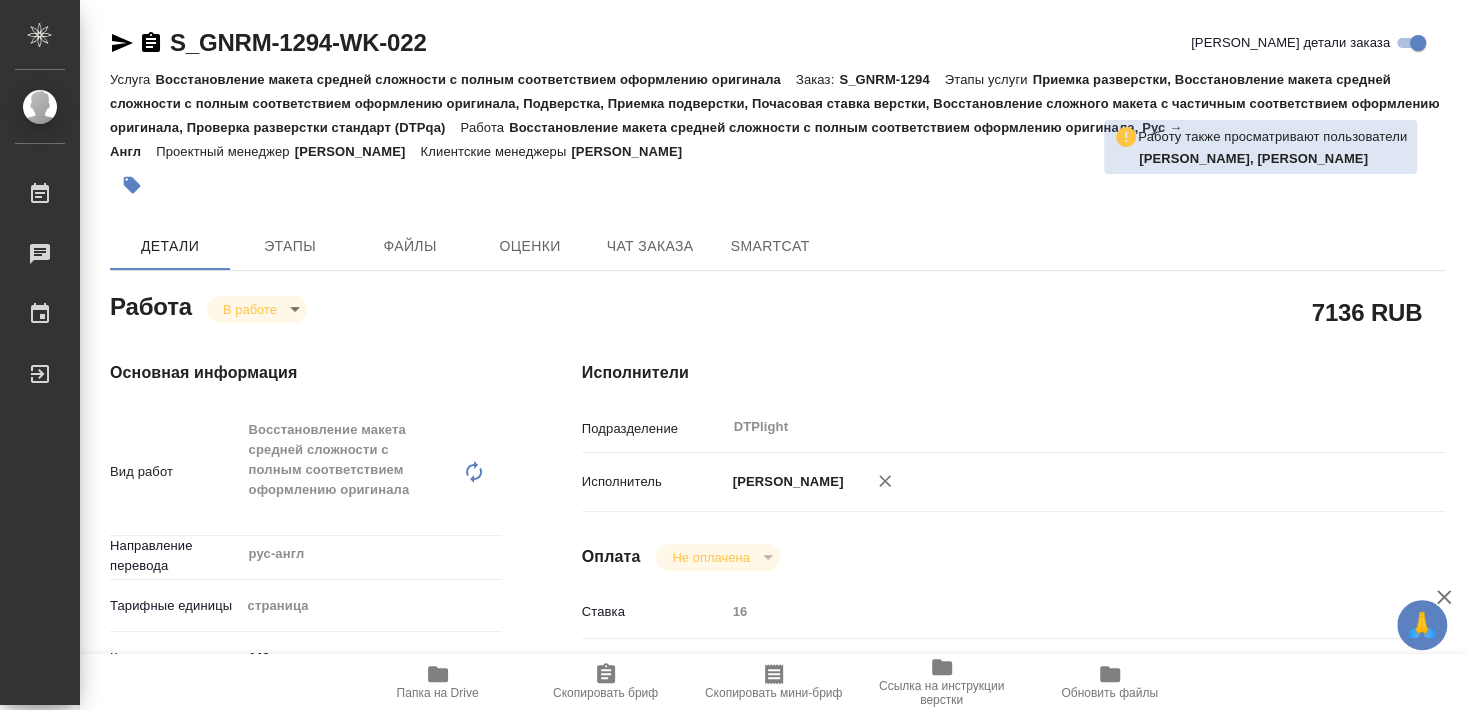 type on "x" 